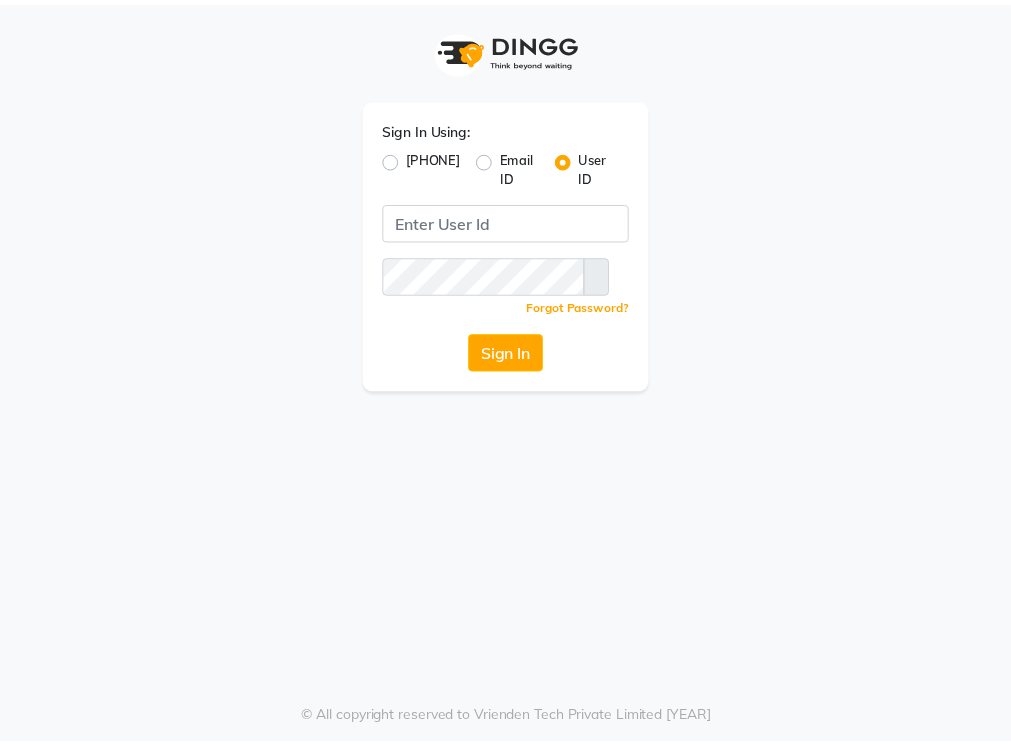 scroll, scrollTop: 0, scrollLeft: 0, axis: both 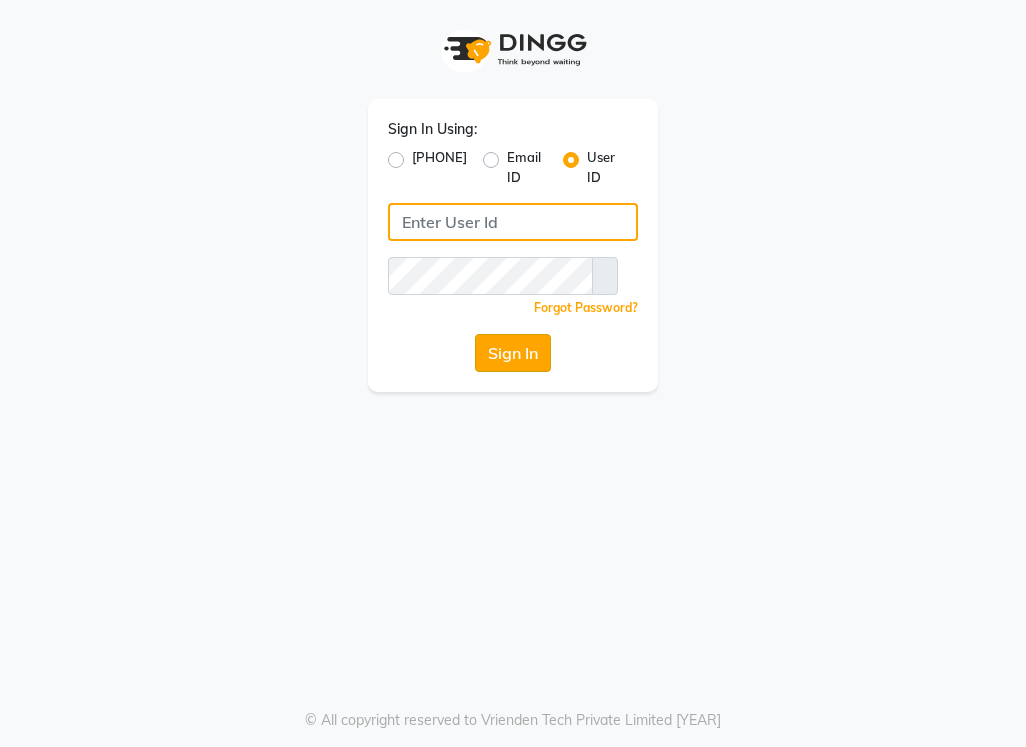type on "[NAME]" 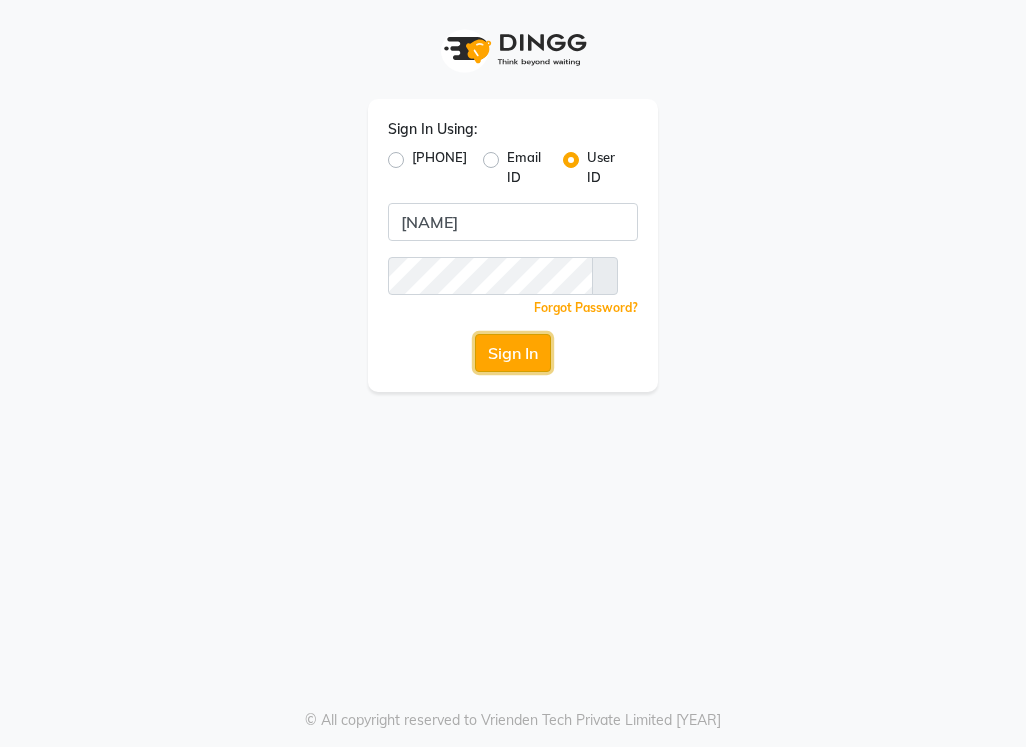 click on "Sign In" at bounding box center [513, 353] 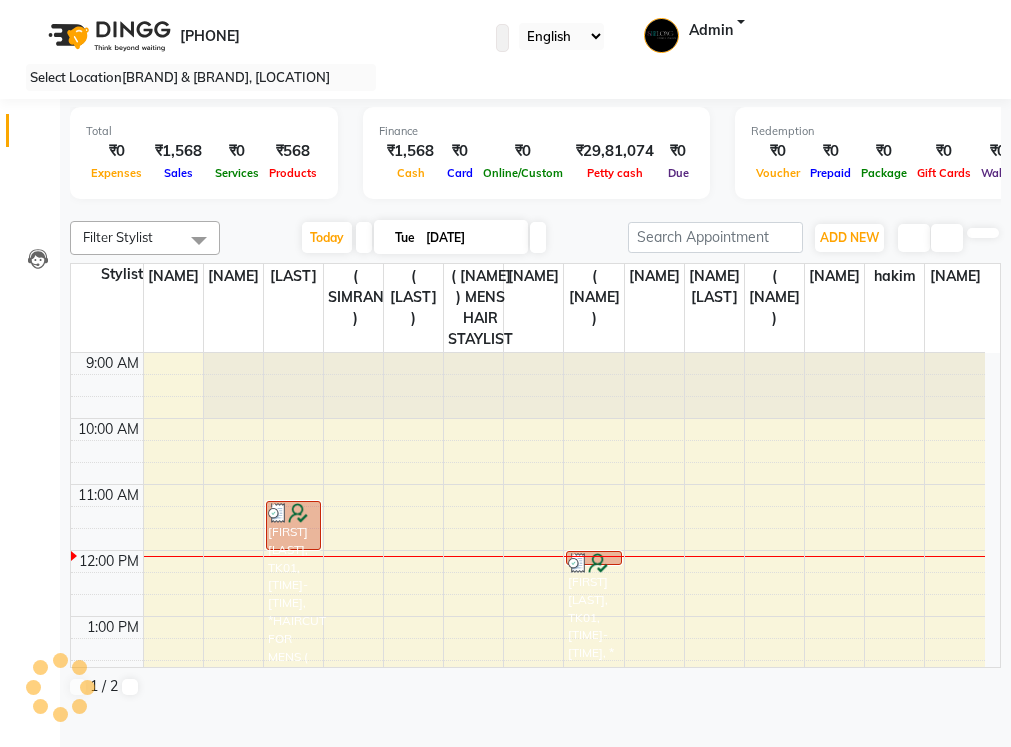 scroll, scrollTop: 0, scrollLeft: 0, axis: both 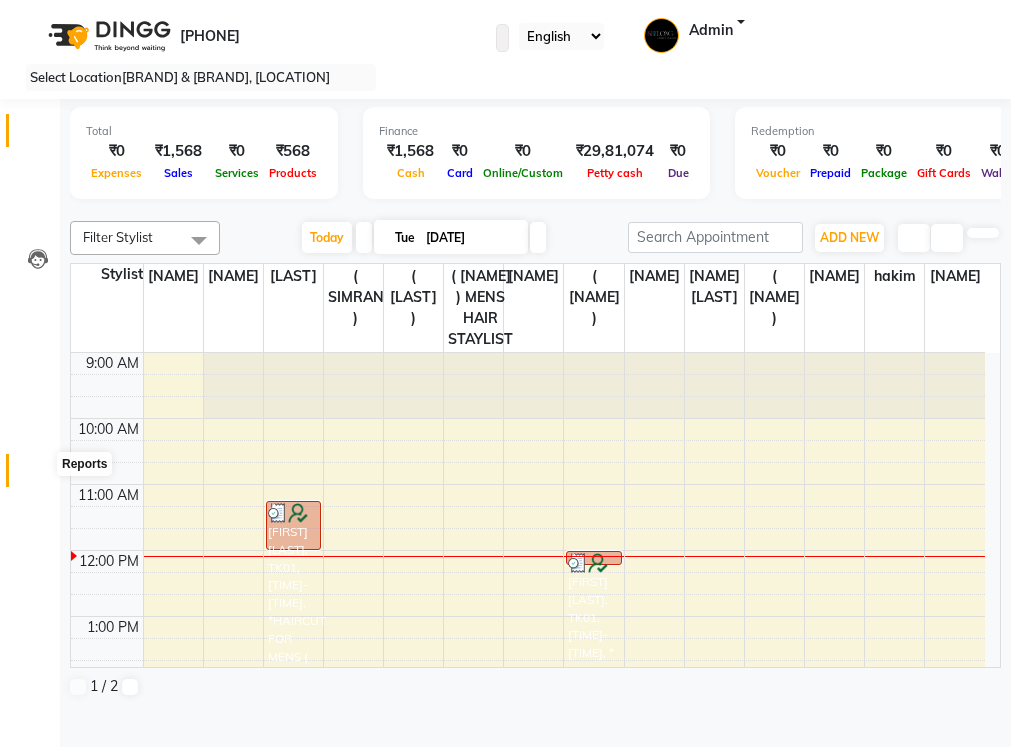 click at bounding box center (38, 475) 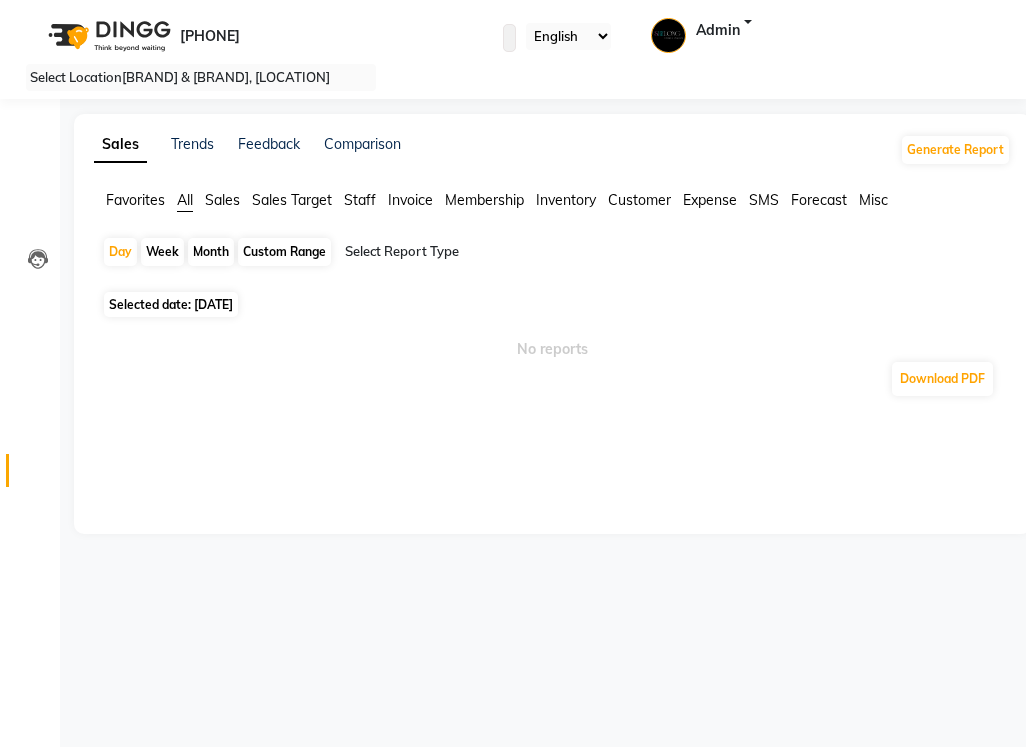 click on "All" at bounding box center [185, 200] 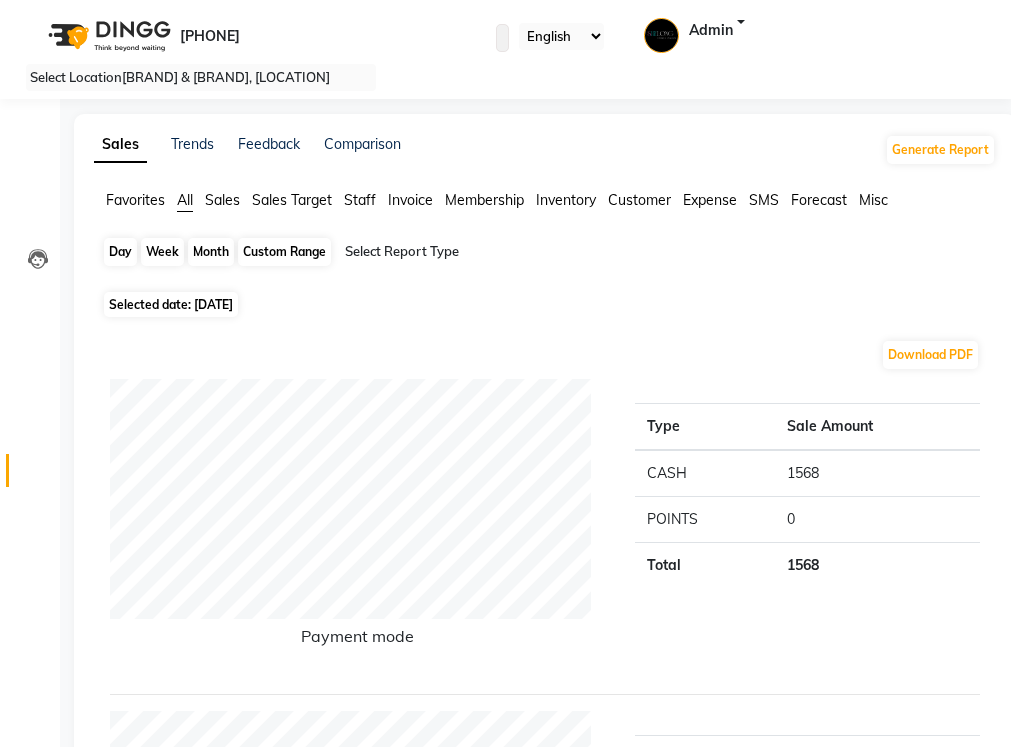 click on "Day" at bounding box center (120, 252) 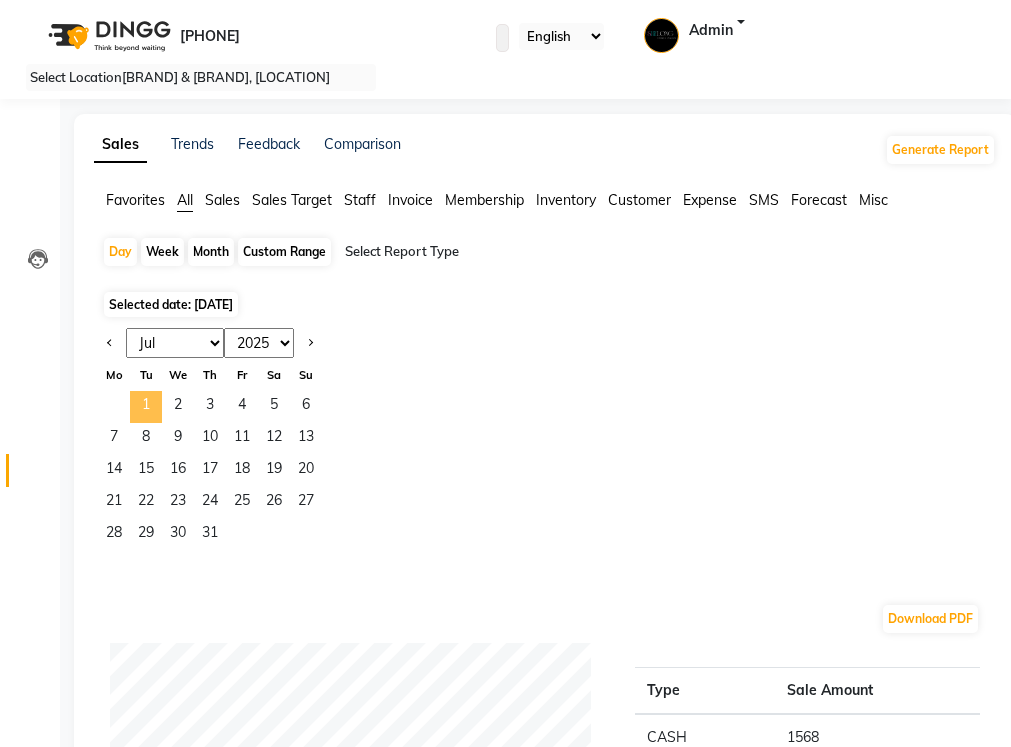 click on "1" at bounding box center [146, 407] 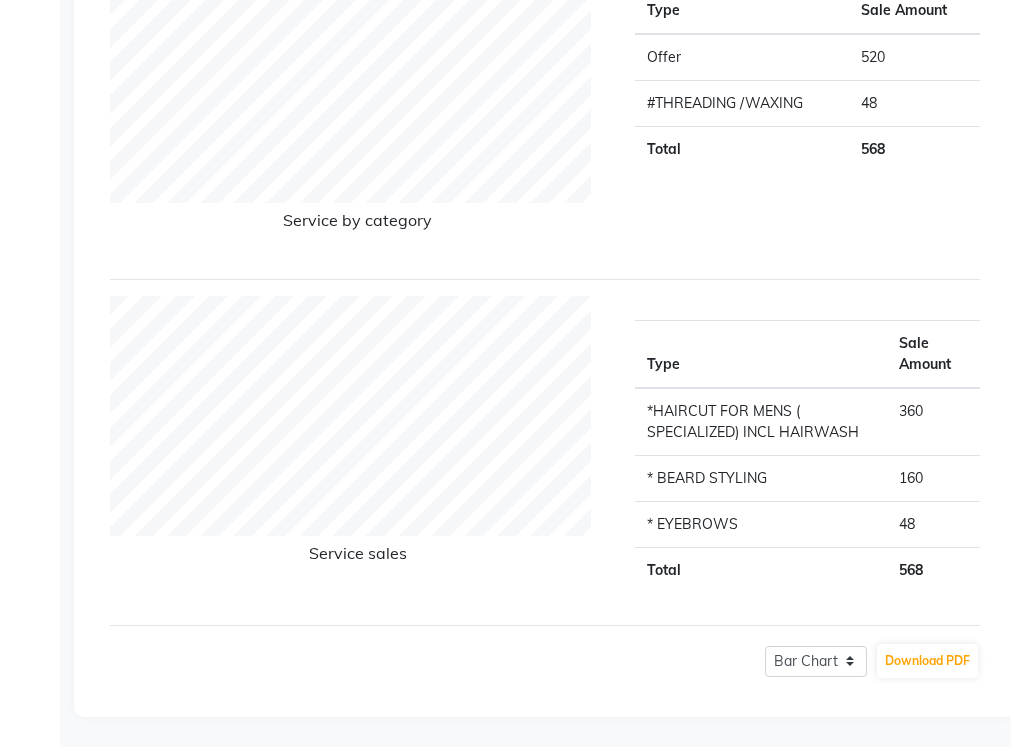 scroll, scrollTop: 1160, scrollLeft: 0, axis: vertical 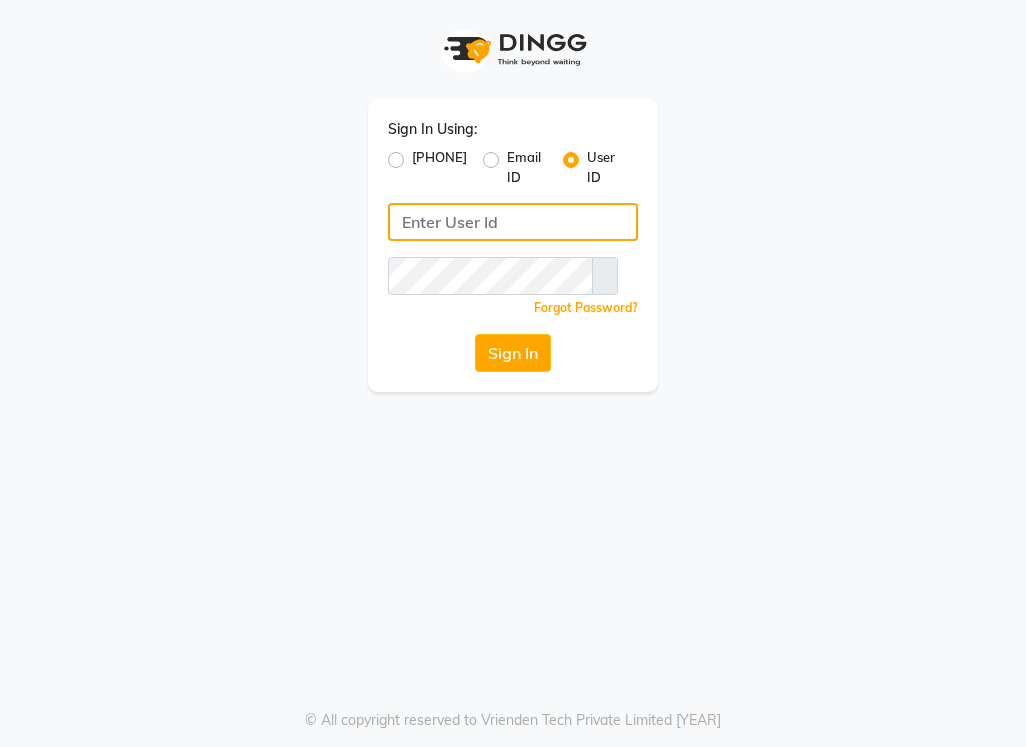 type on "[NAME]" 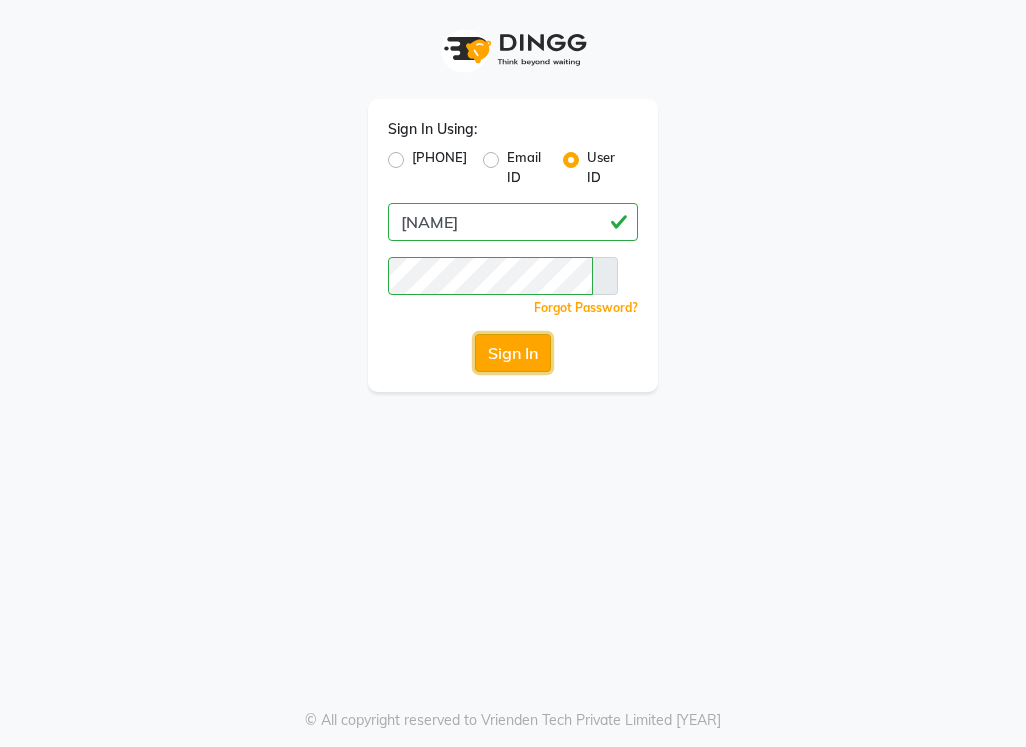 click on "Sign In" at bounding box center (513, 353) 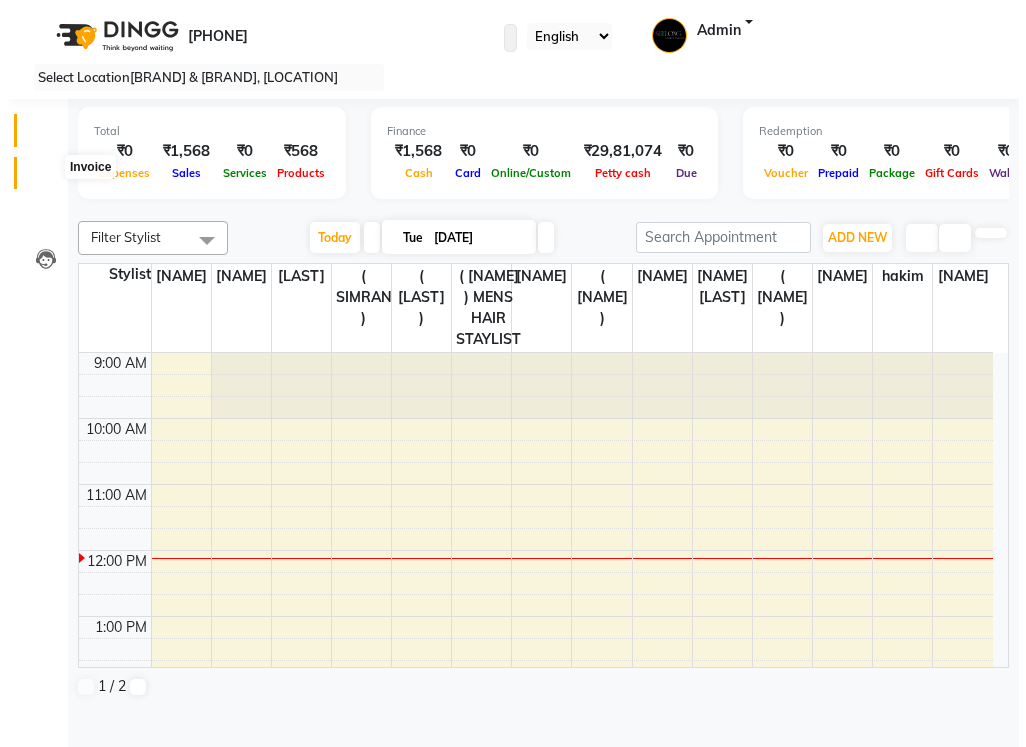 scroll, scrollTop: 0, scrollLeft: 0, axis: both 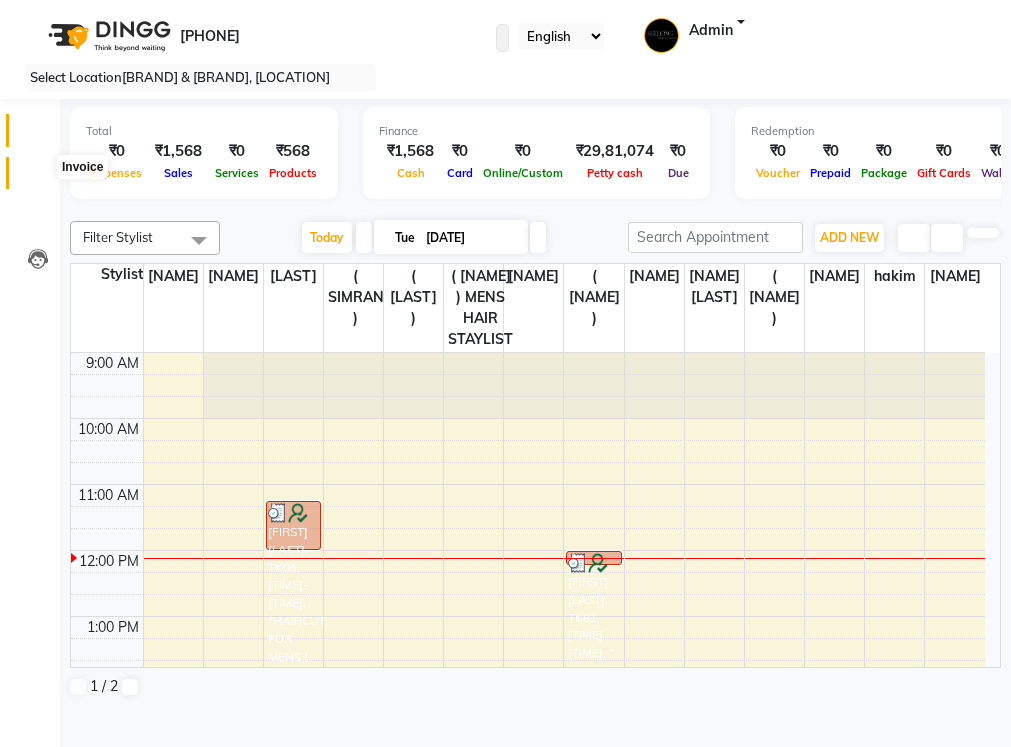 click at bounding box center [38, 178] 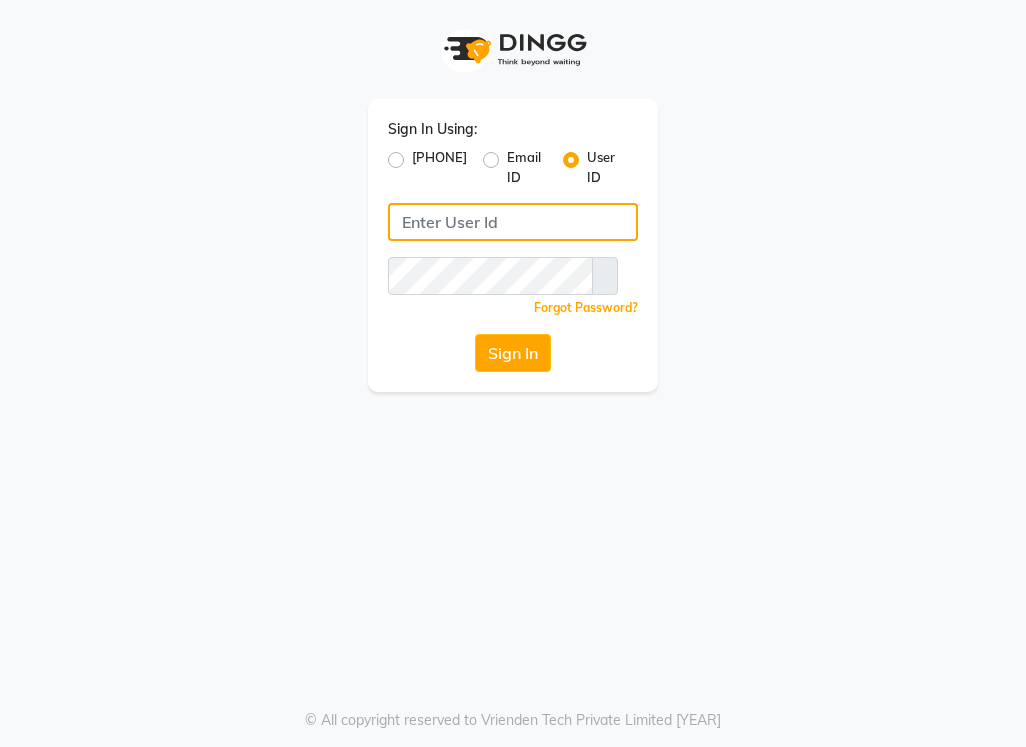 type on "[NAME]" 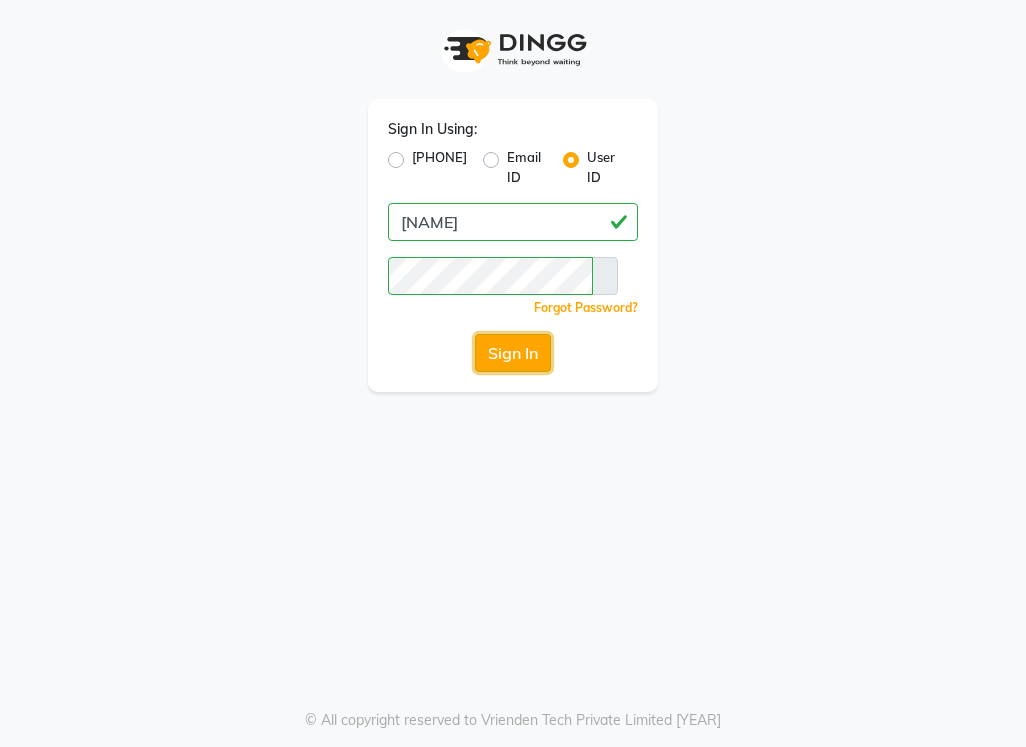 click on "Sign In" at bounding box center (513, 353) 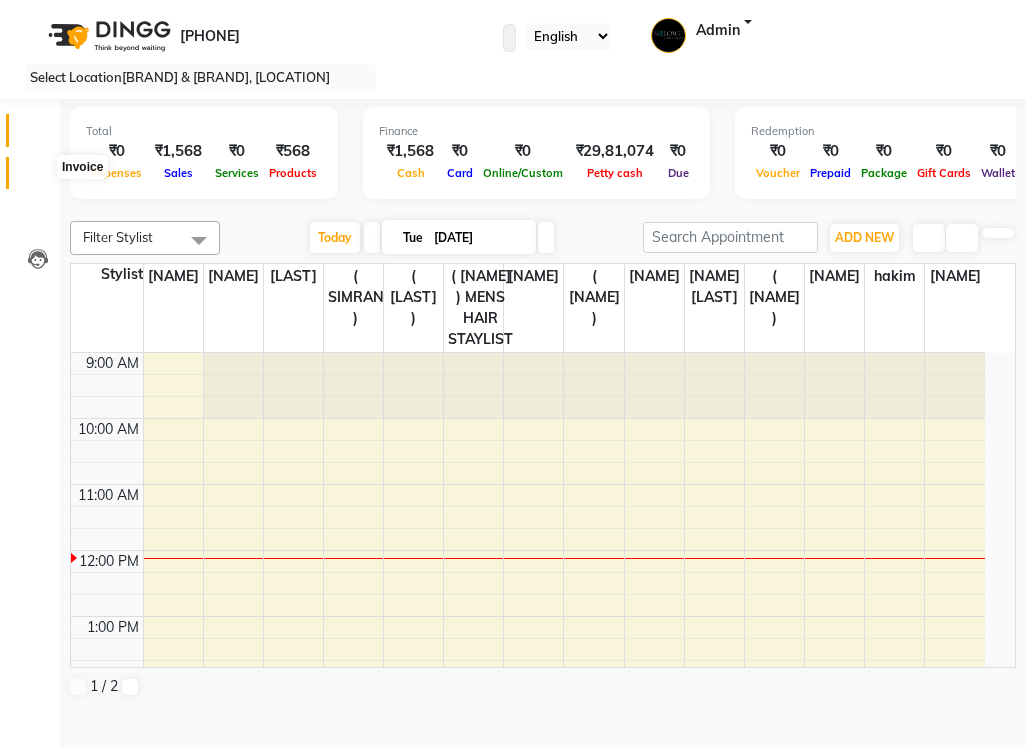 click at bounding box center [38, 178] 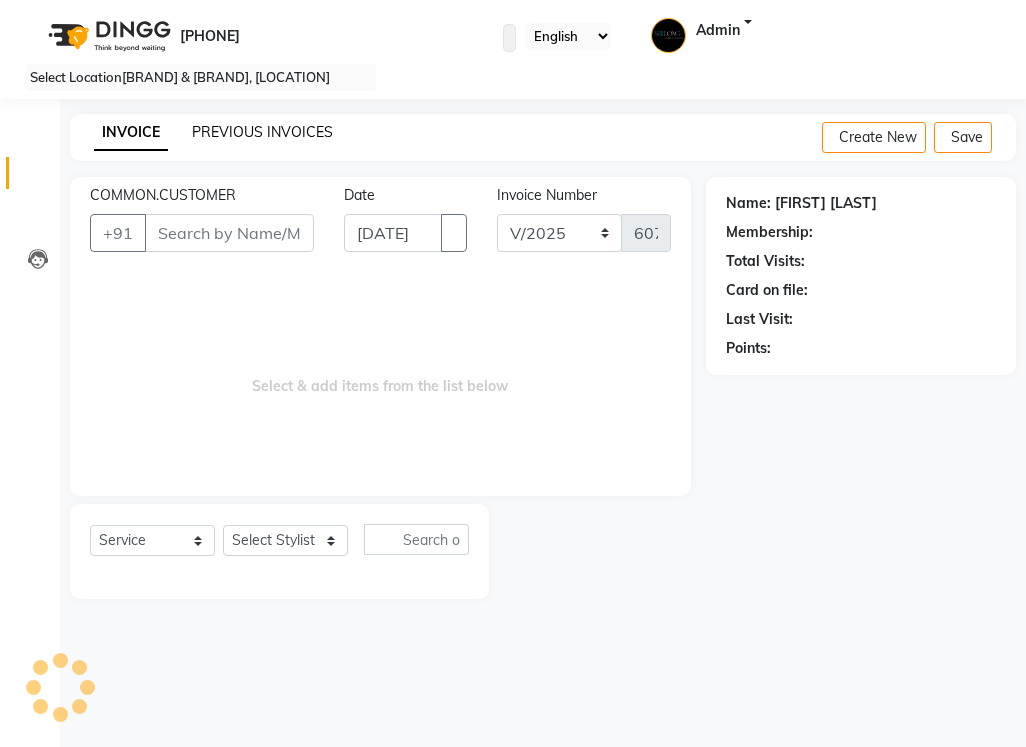 click on "PREVIOUS INVOICES" at bounding box center [262, 132] 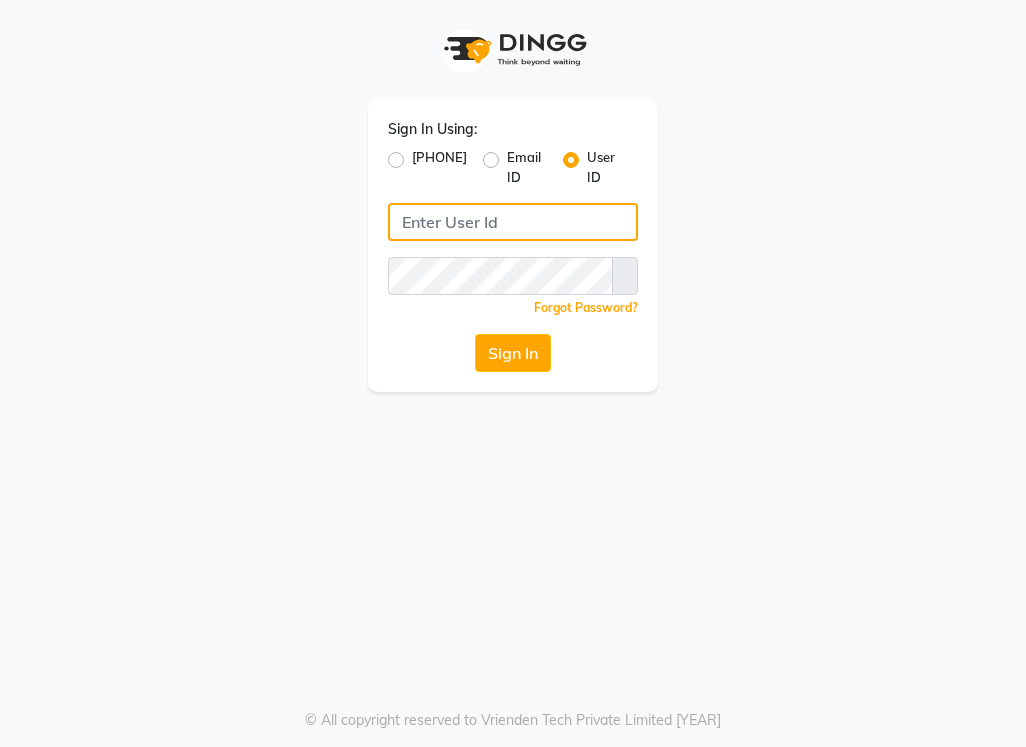 type on "[NAME]" 